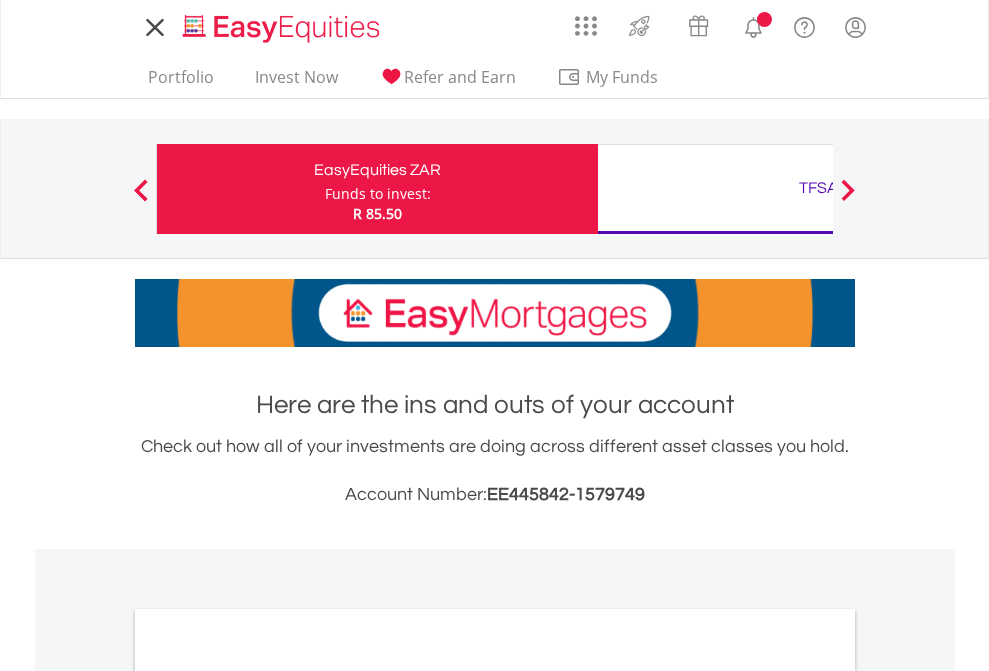 scroll, scrollTop: 0, scrollLeft: 0, axis: both 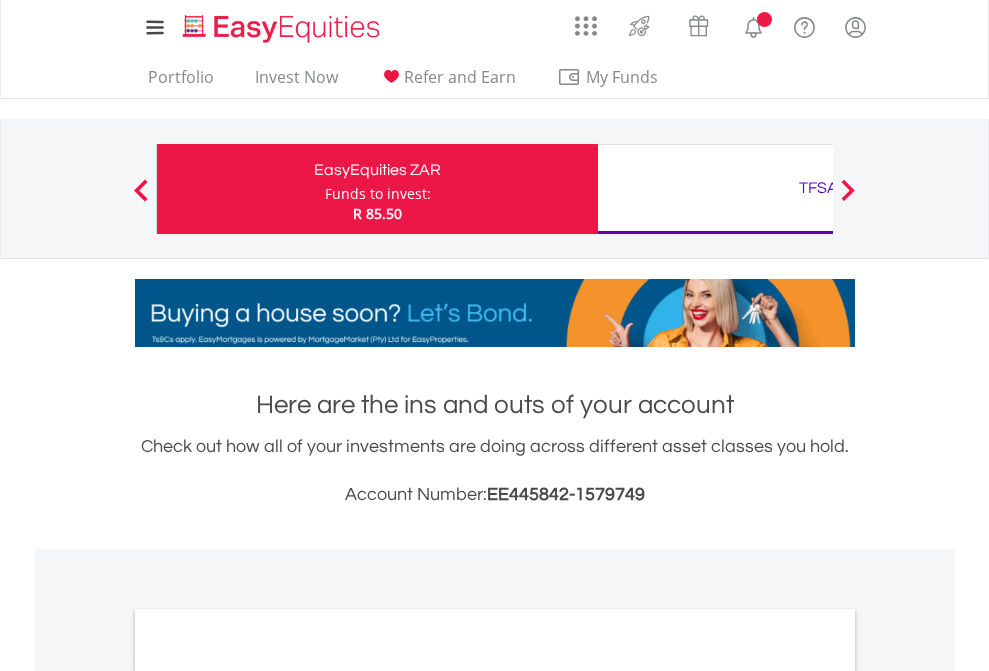 click on "Funds to invest:" at bounding box center (378, 194) 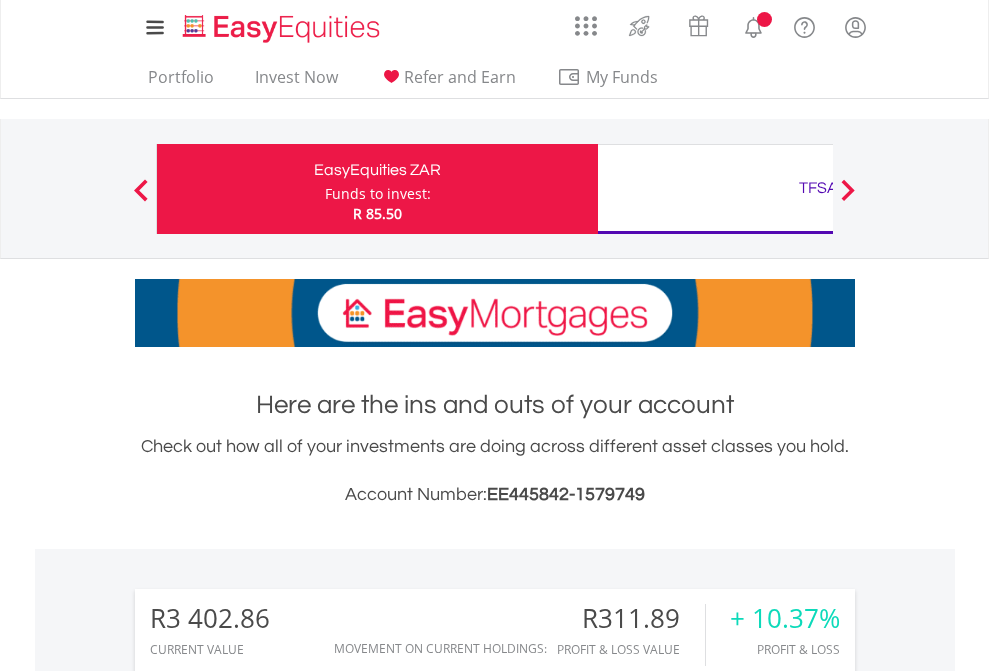 scroll, scrollTop: 999808, scrollLeft: 999687, axis: both 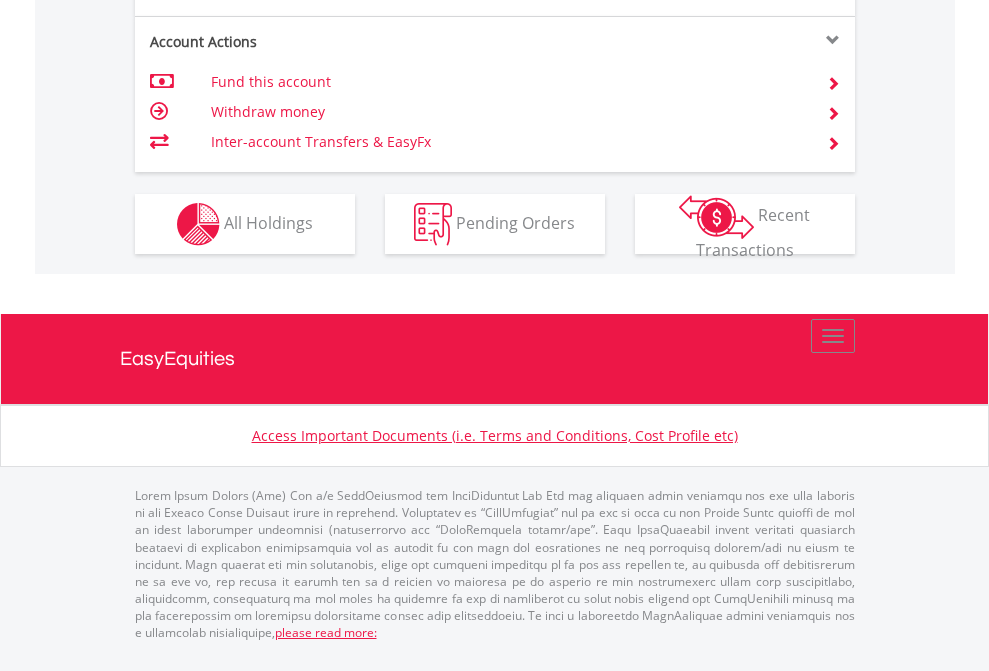 click on "Investment types" at bounding box center (706, -337) 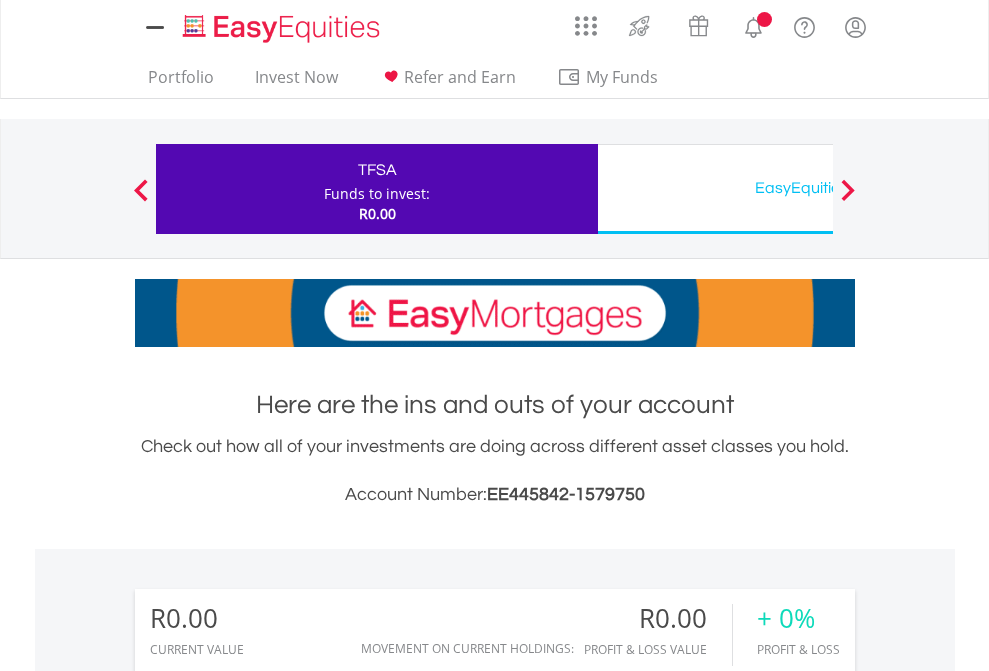 scroll, scrollTop: 0, scrollLeft: 0, axis: both 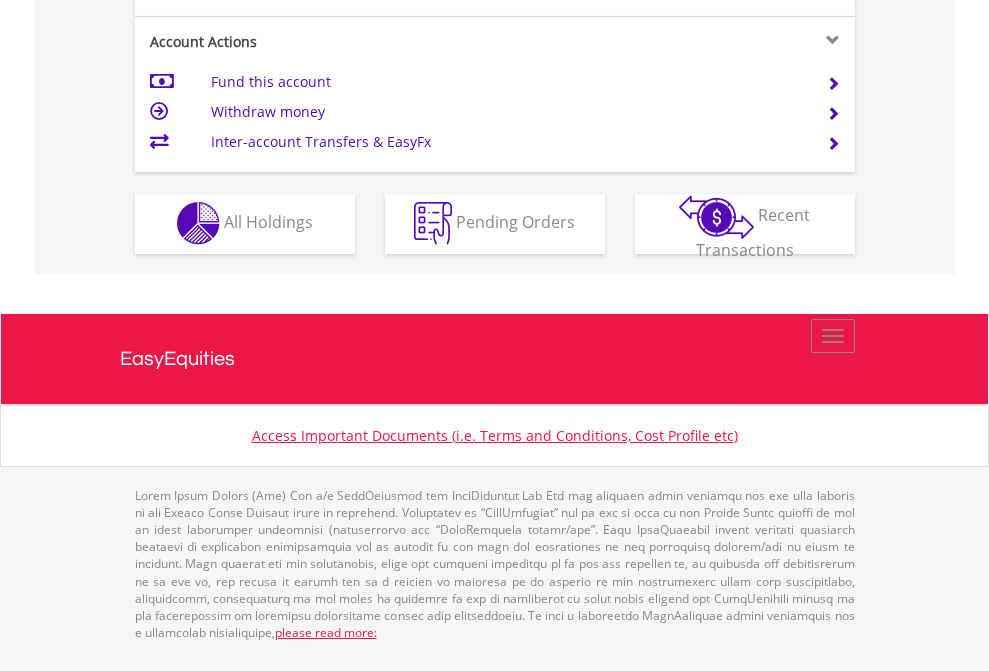 click on "Investment types" at bounding box center (706, -353) 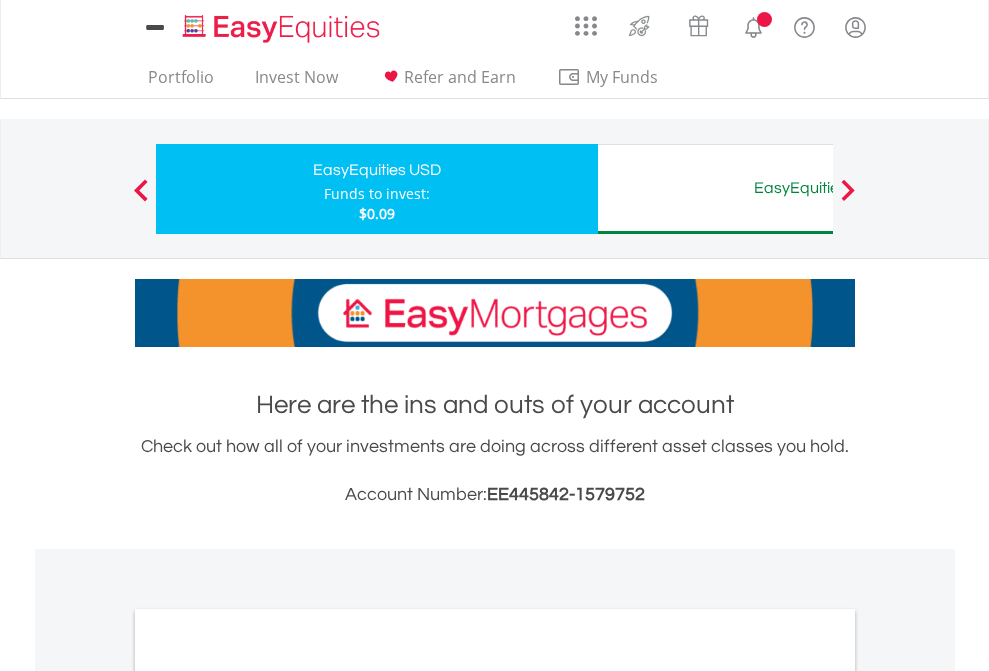 scroll, scrollTop: 0, scrollLeft: 0, axis: both 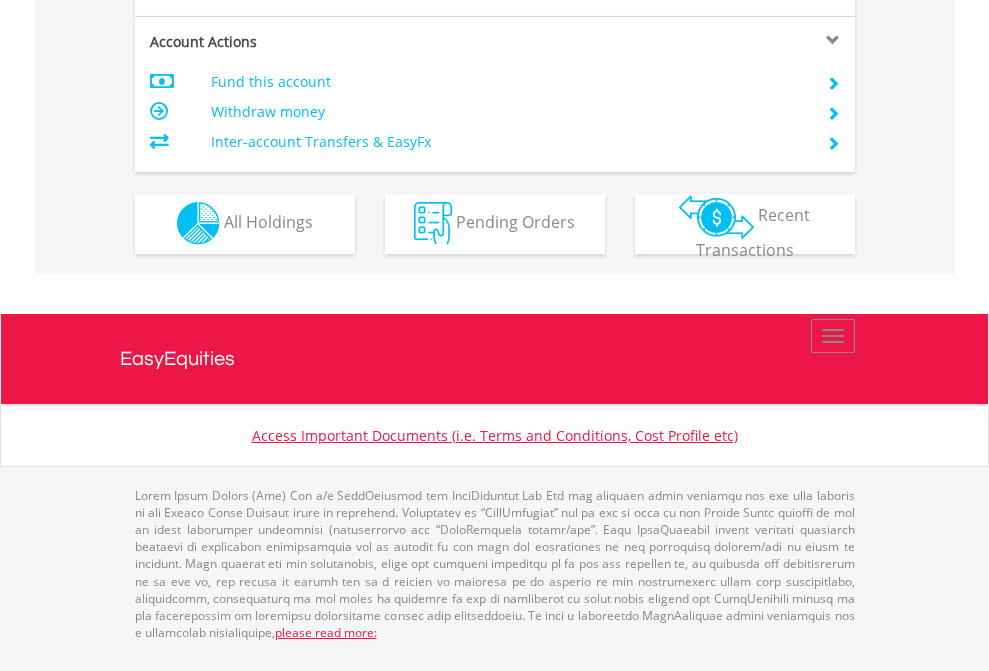 click on "Investment types" at bounding box center [706, -353] 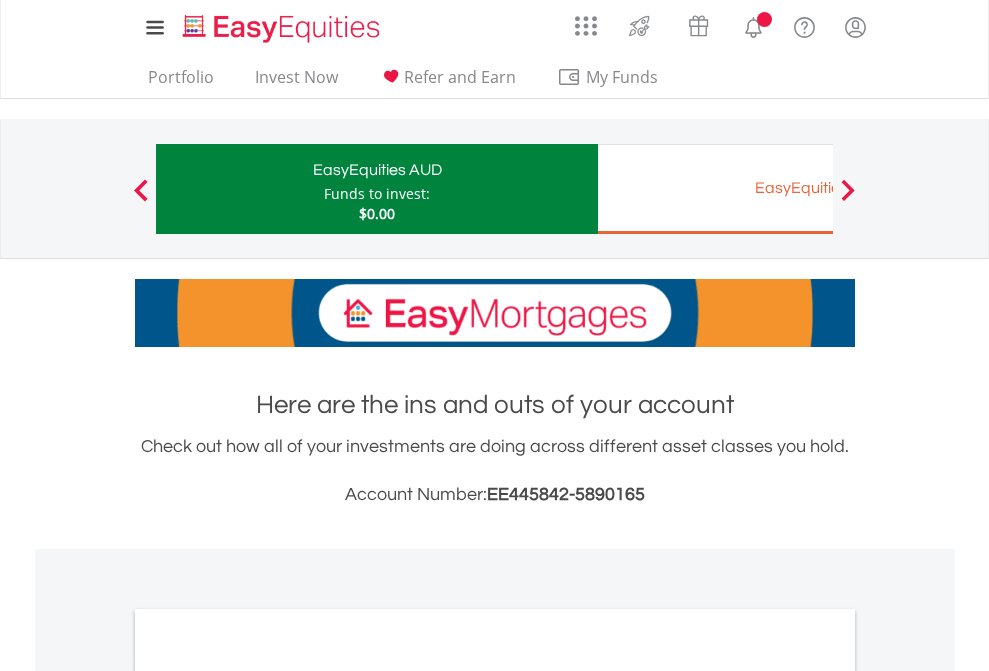 scroll, scrollTop: 0, scrollLeft: 0, axis: both 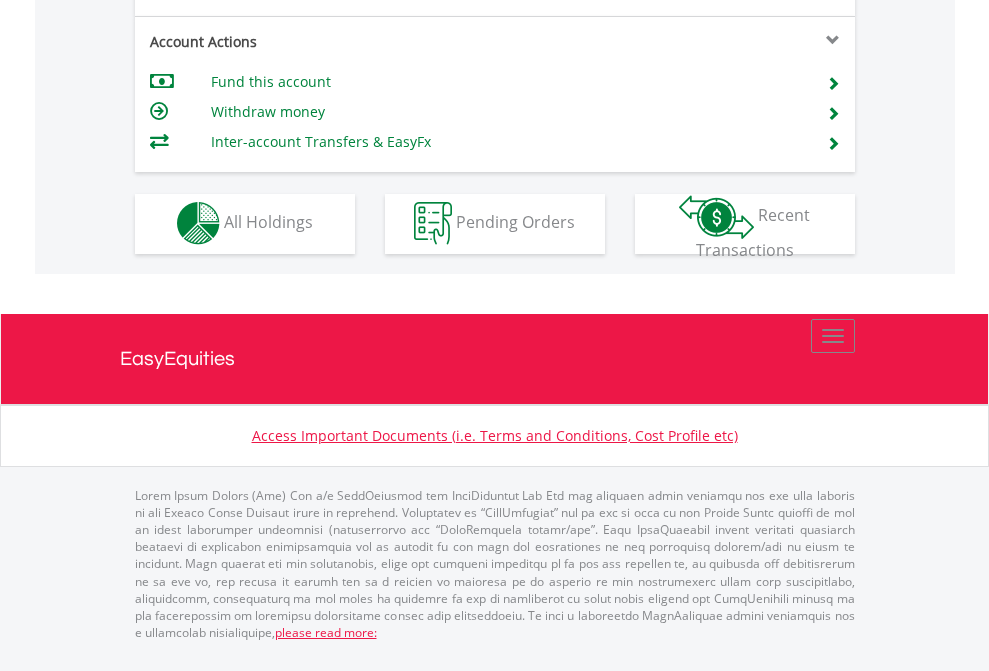 click on "Investment types" at bounding box center (706, -353) 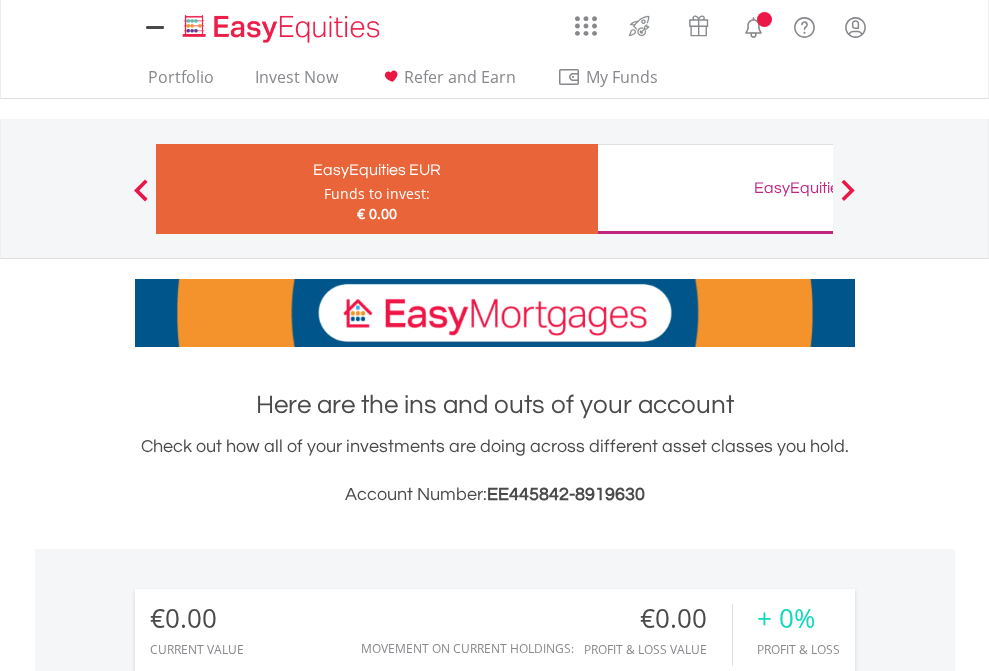 scroll, scrollTop: 0, scrollLeft: 0, axis: both 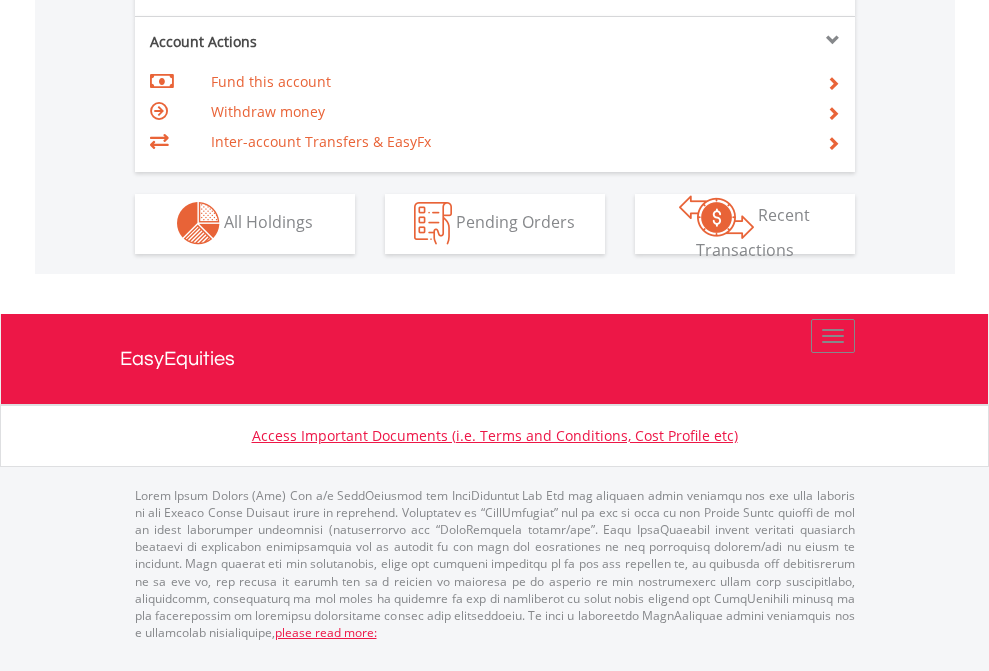 click on "Investment types" at bounding box center [706, -353] 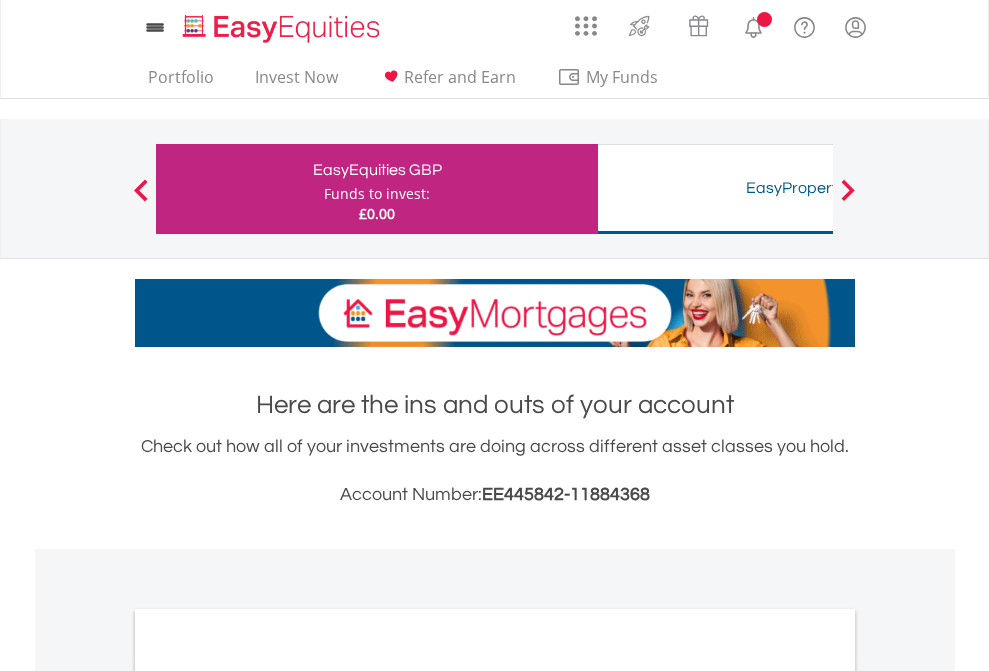 scroll, scrollTop: 0, scrollLeft: 0, axis: both 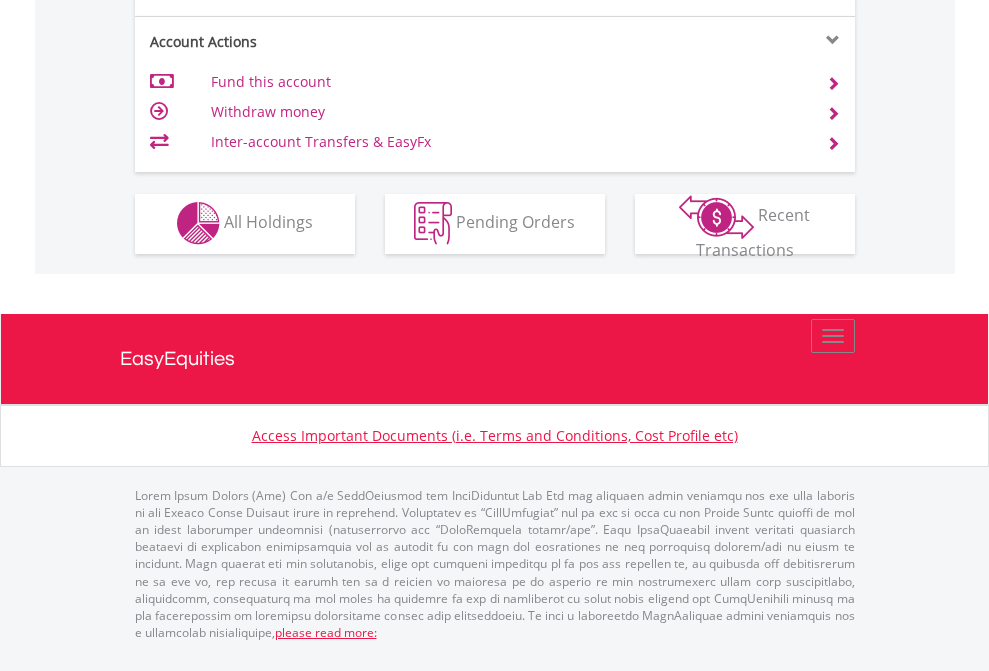 click on "Investment types" at bounding box center [706, -353] 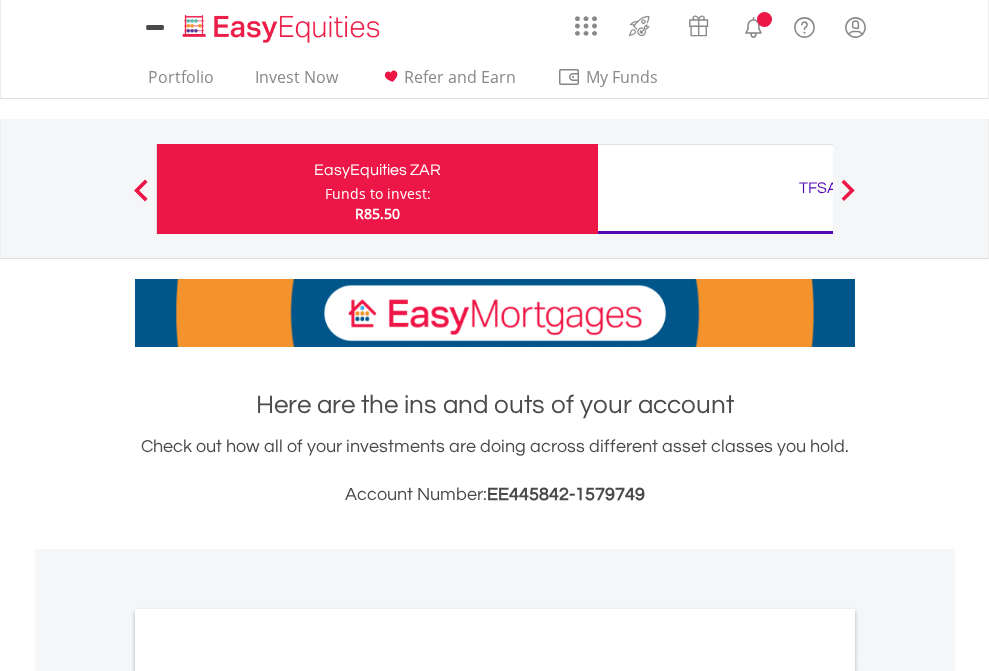scroll, scrollTop: 1202, scrollLeft: 0, axis: vertical 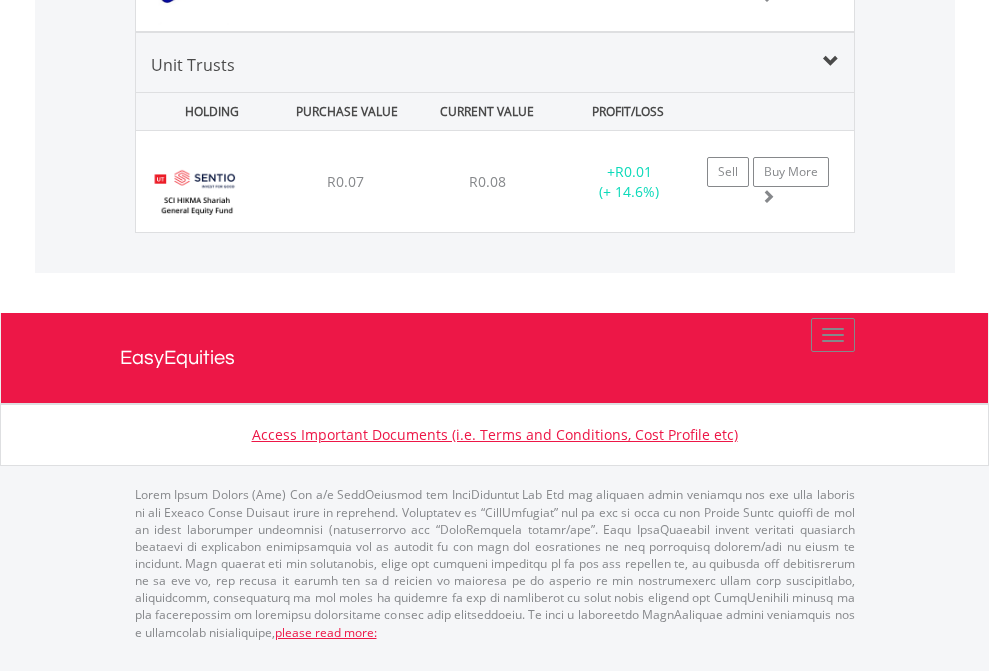 click on "TFSA" at bounding box center [818, -1659] 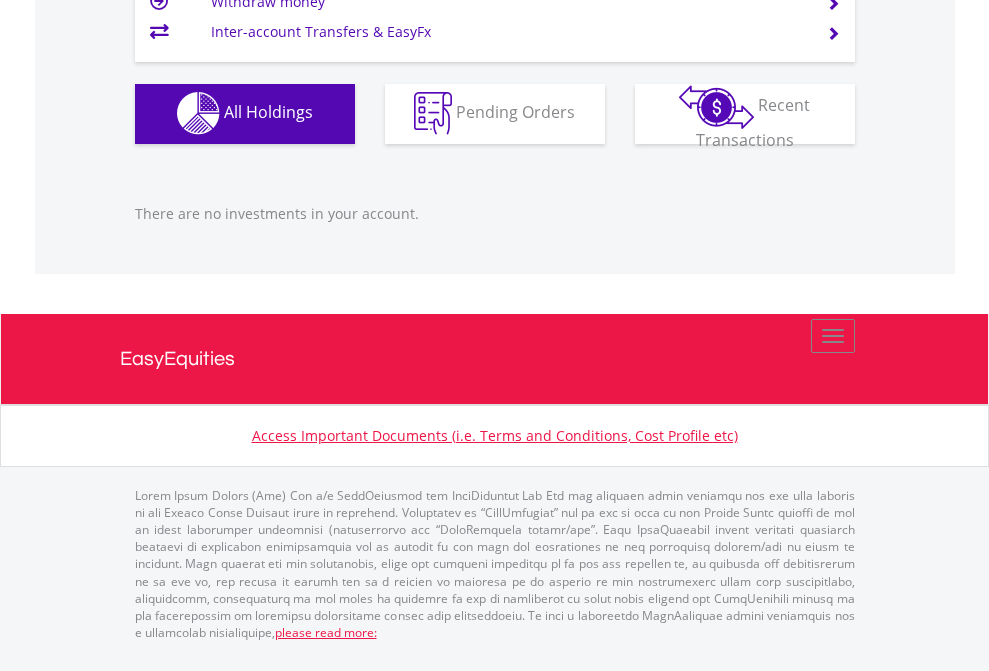 scroll, scrollTop: 1980, scrollLeft: 0, axis: vertical 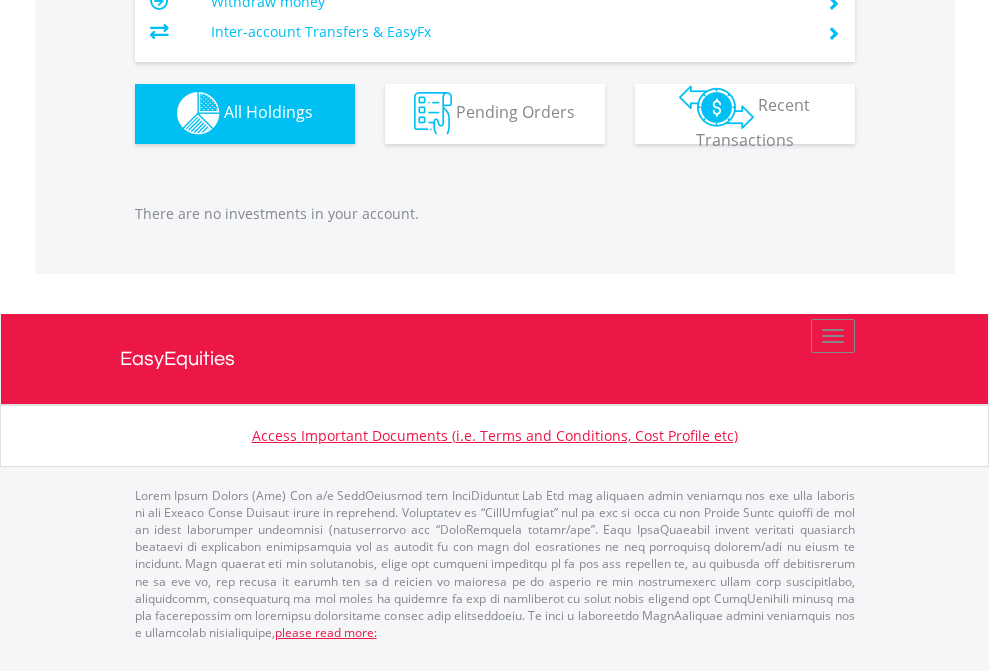 click on "EasyEquities AUD" at bounding box center (818, -1142) 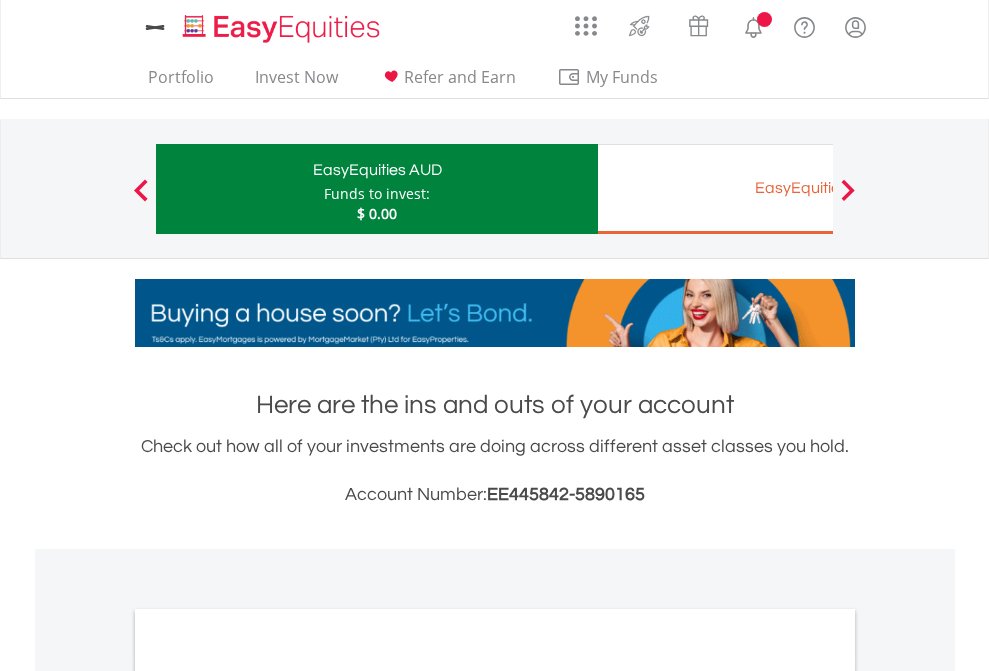 click on "All Holdings" at bounding box center [268, 1096] 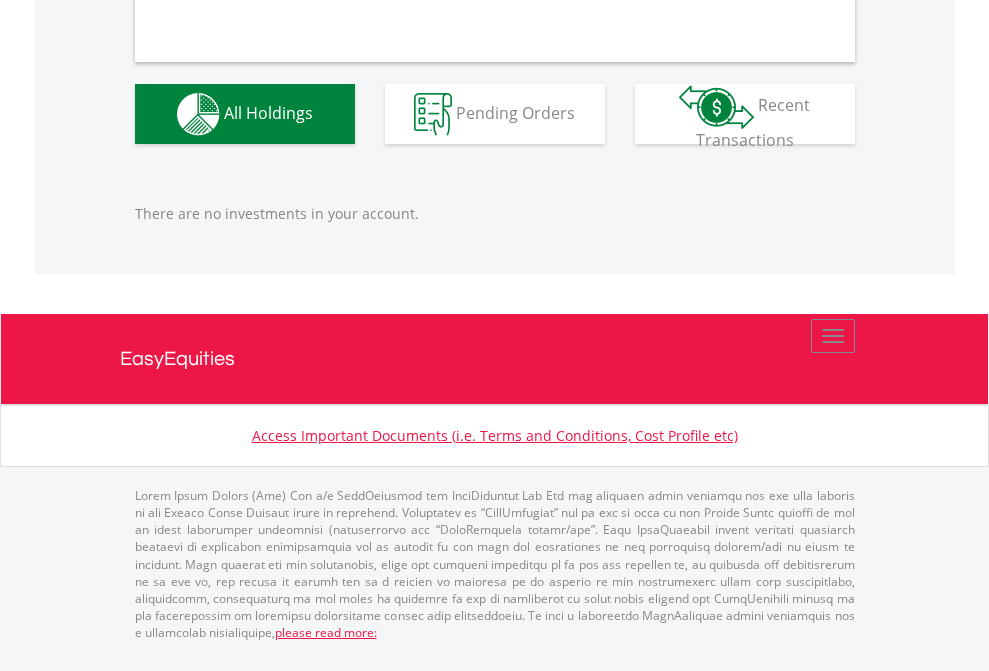 scroll, scrollTop: 1980, scrollLeft: 0, axis: vertical 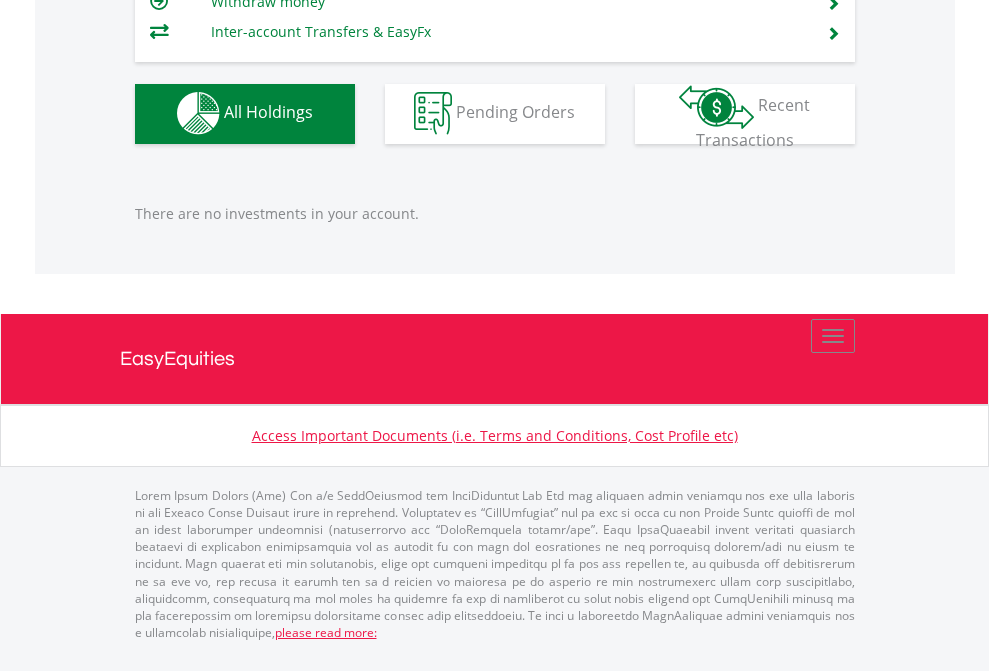 click on "EasyEquities EUR" at bounding box center (818, -1142) 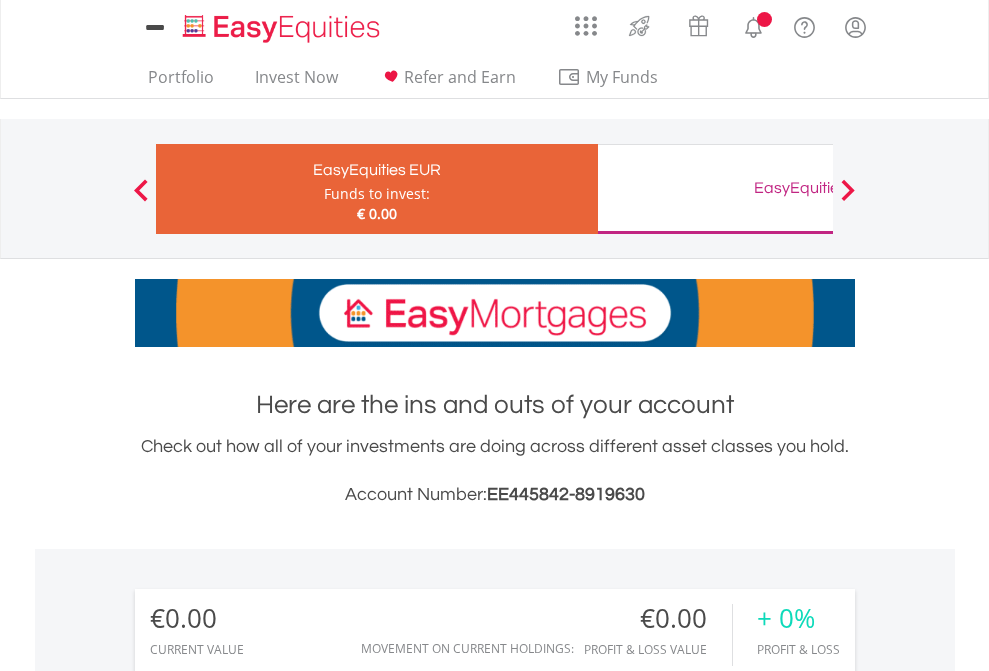 scroll, scrollTop: 1202, scrollLeft: 0, axis: vertical 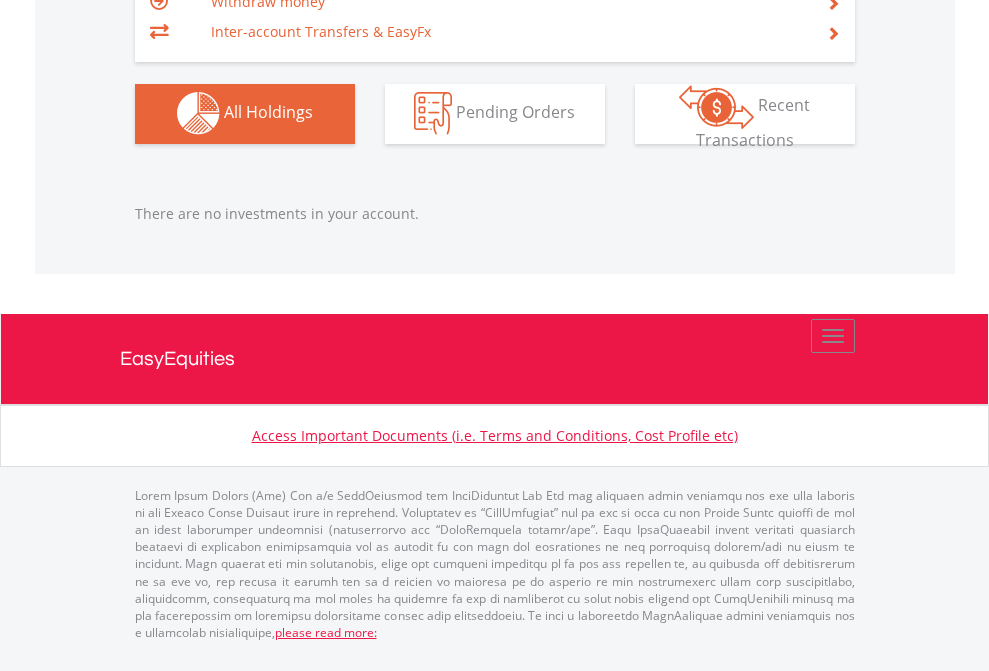 click on "EasyEquities GBP" at bounding box center (818, -1142) 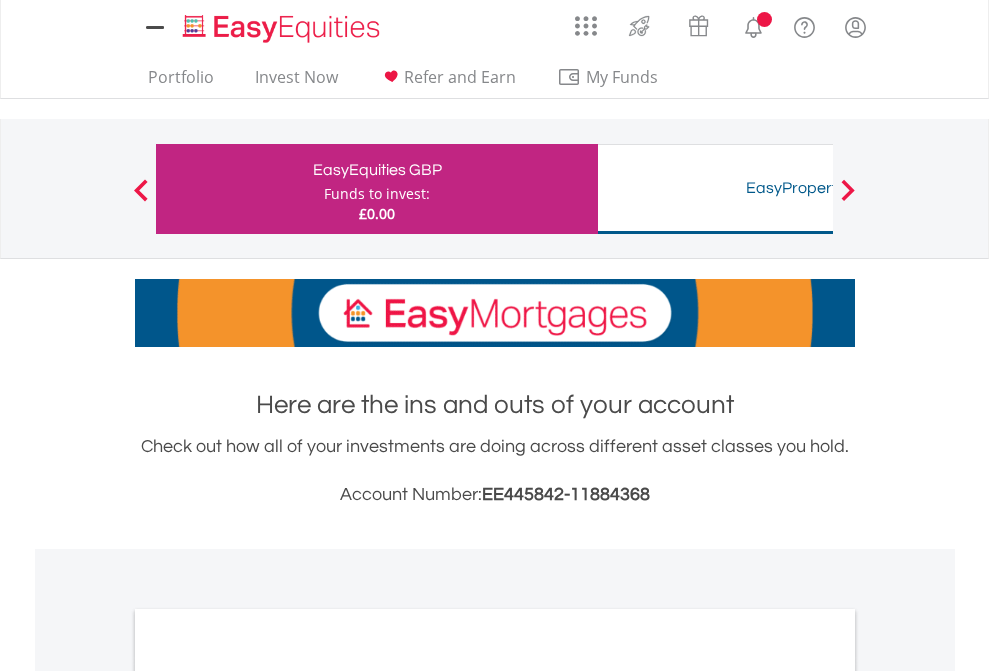 scroll, scrollTop: 0, scrollLeft: 0, axis: both 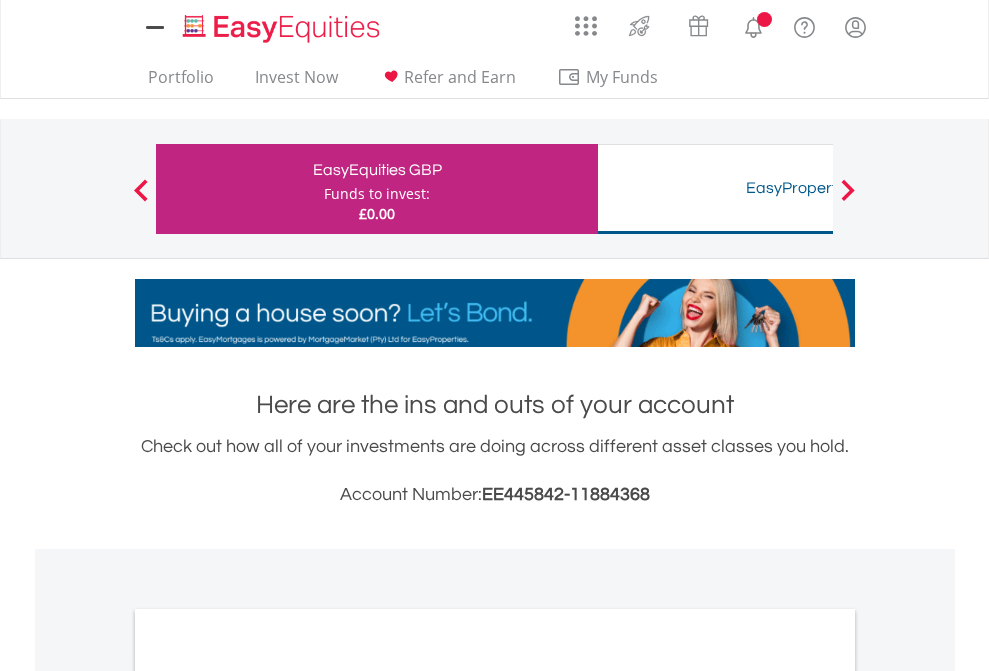 click on "All Holdings" at bounding box center (268, 1096) 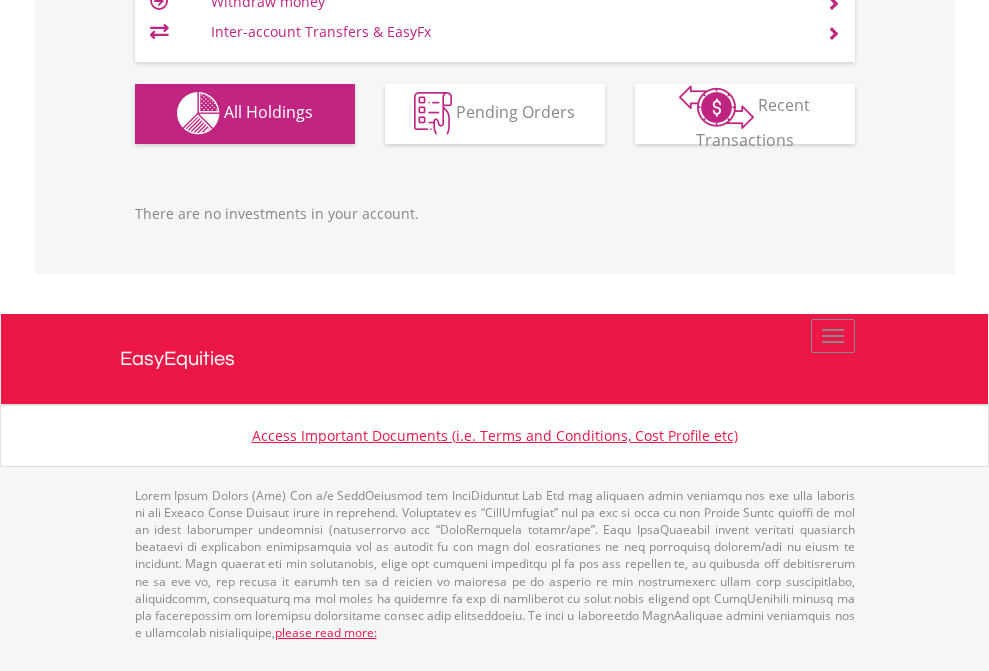 scroll, scrollTop: 1980, scrollLeft: 0, axis: vertical 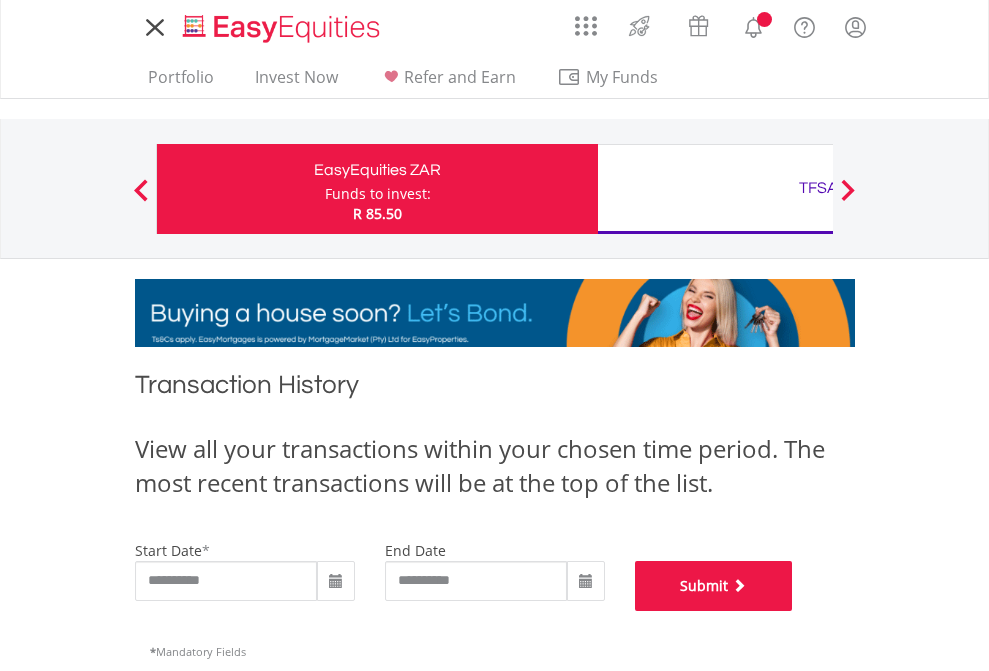 click on "Submit" at bounding box center [714, 586] 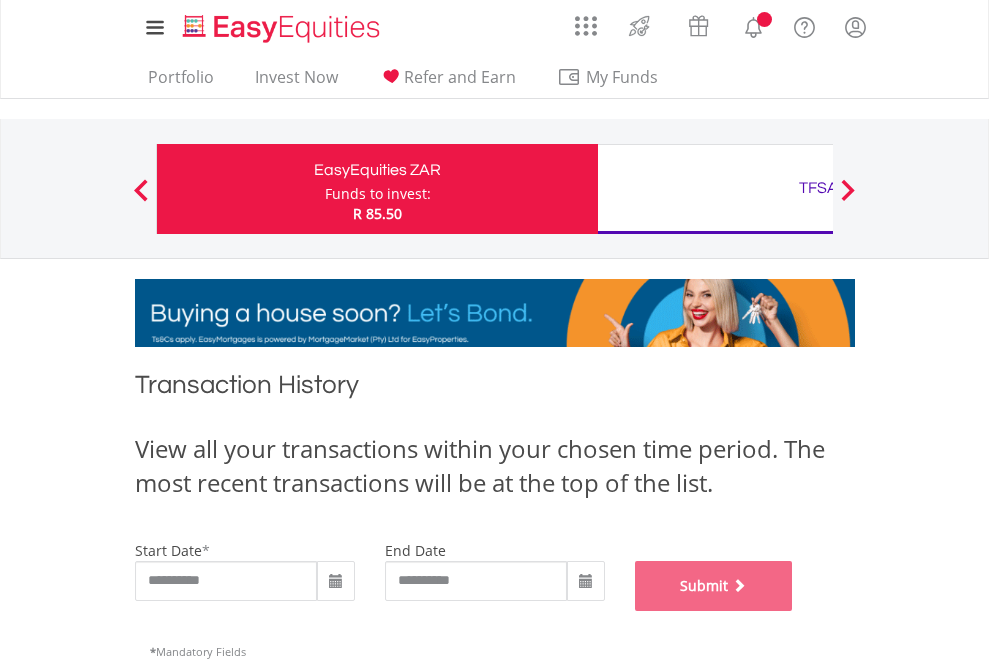 scroll, scrollTop: 811, scrollLeft: 0, axis: vertical 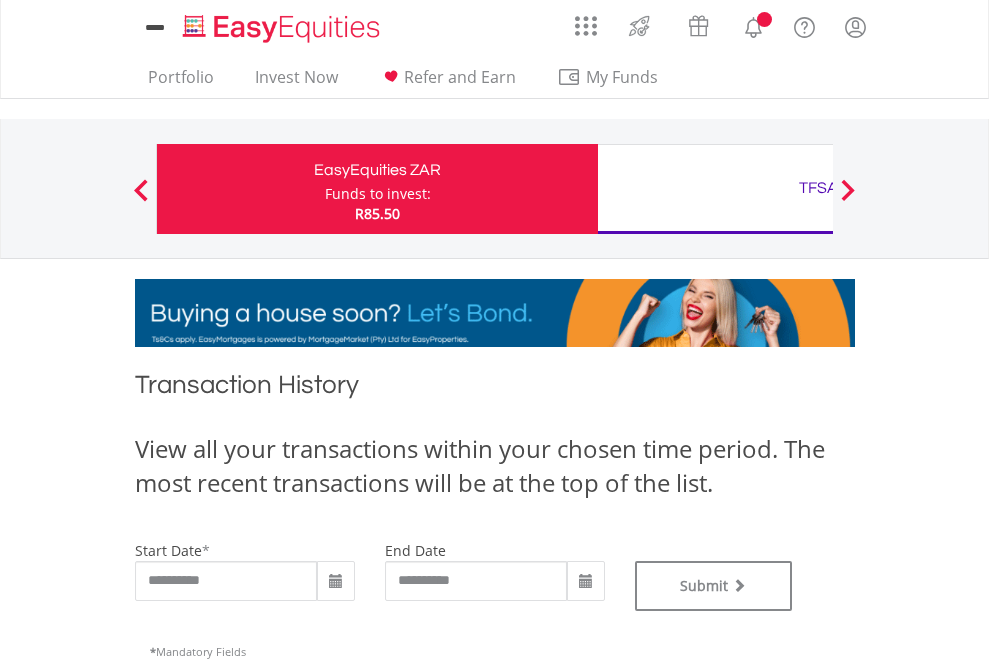 click on "TFSA" at bounding box center (818, 188) 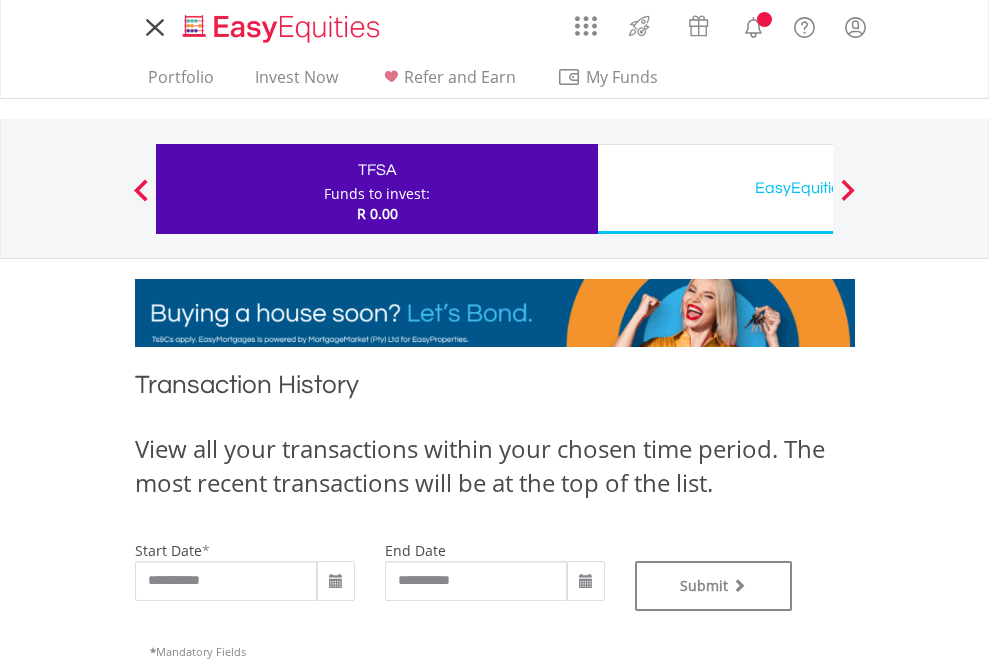 scroll, scrollTop: 0, scrollLeft: 0, axis: both 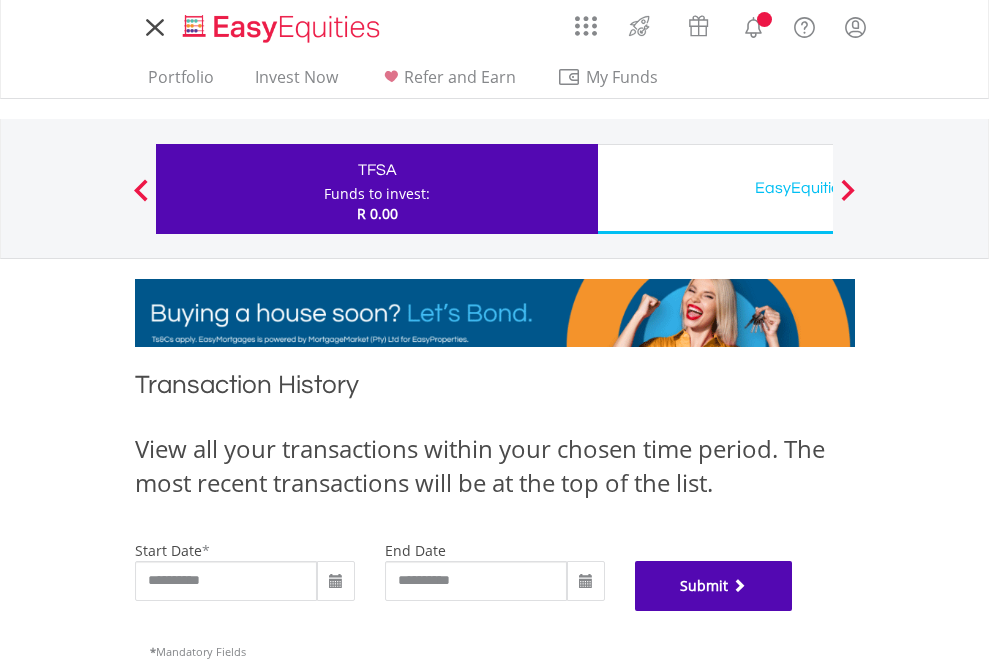 click on "Submit" at bounding box center [714, 586] 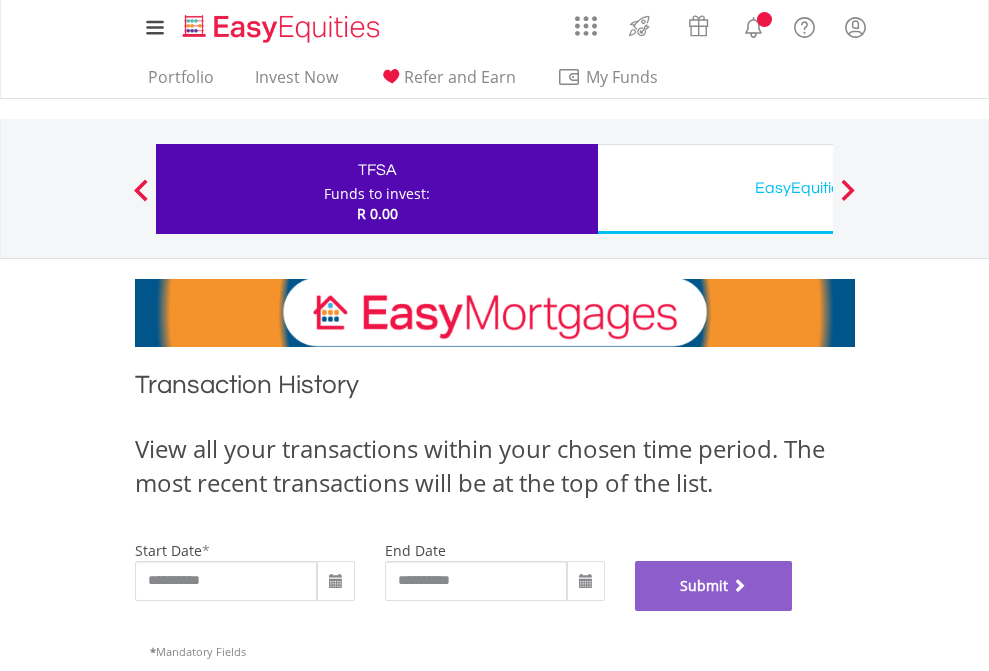 scroll, scrollTop: 811, scrollLeft: 0, axis: vertical 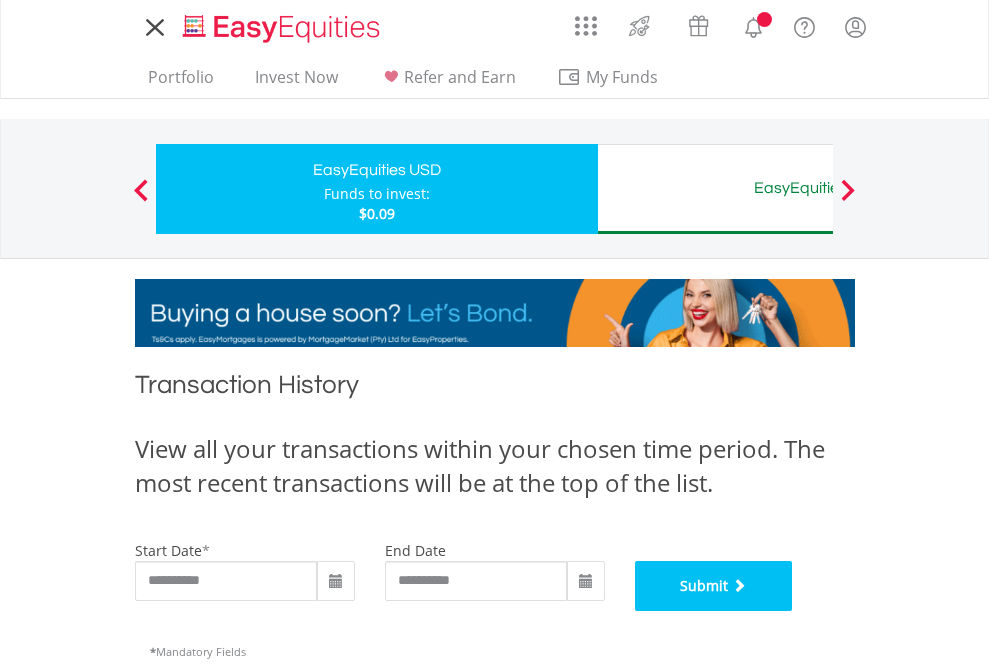 click on "Submit" at bounding box center [714, 586] 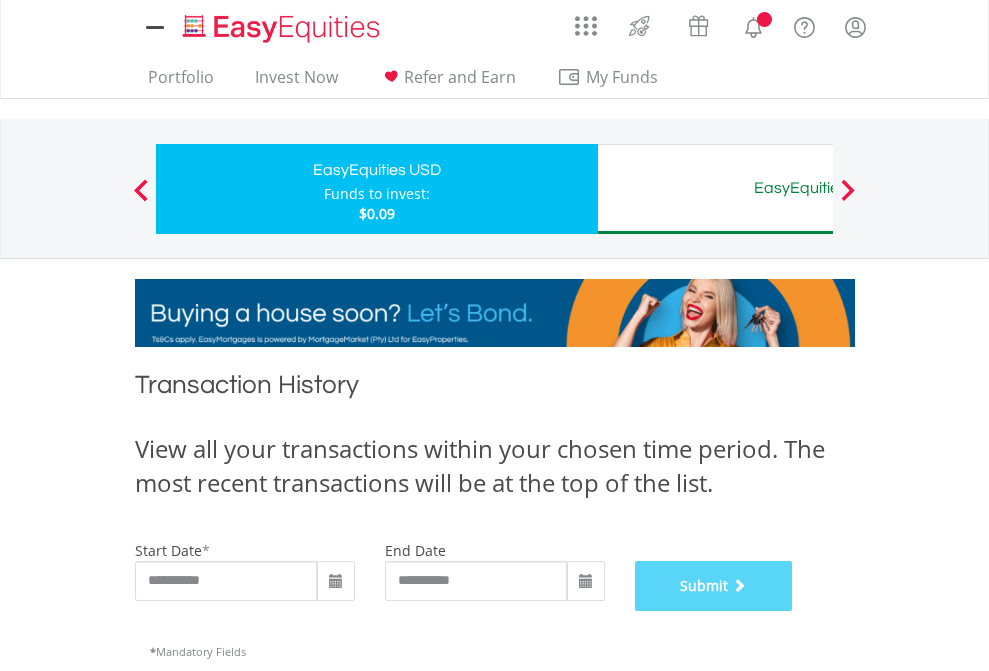 scroll, scrollTop: 811, scrollLeft: 0, axis: vertical 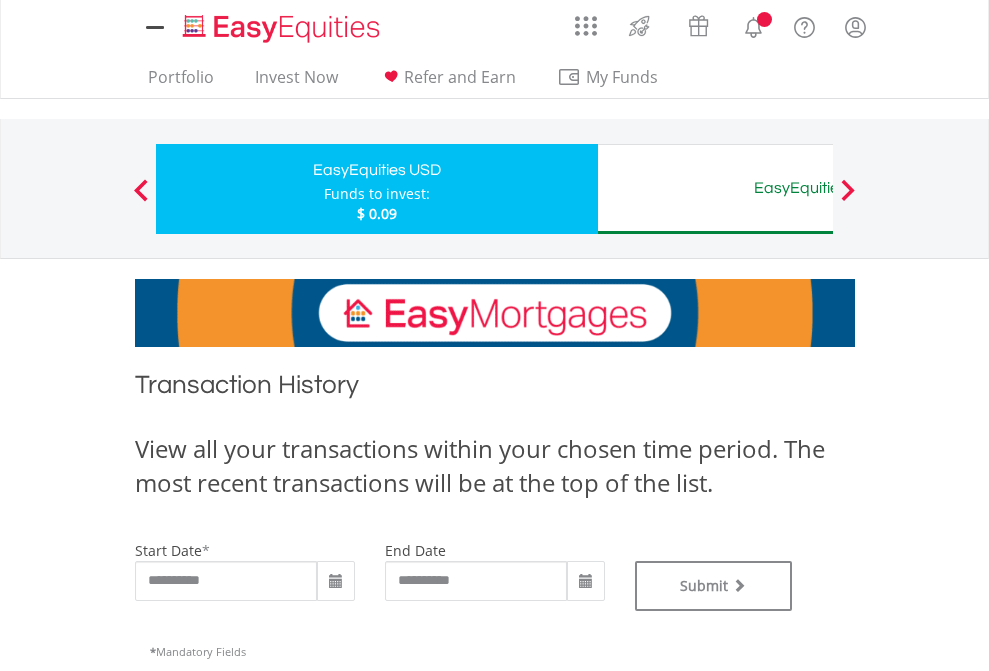 click on "EasyEquities AUD" at bounding box center (818, 188) 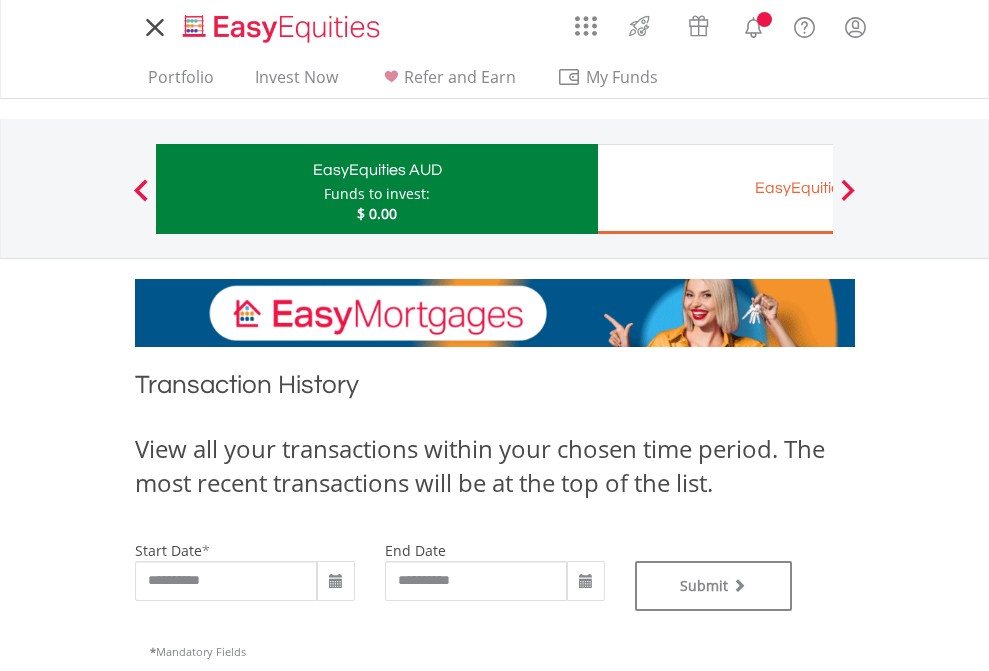 scroll, scrollTop: 0, scrollLeft: 0, axis: both 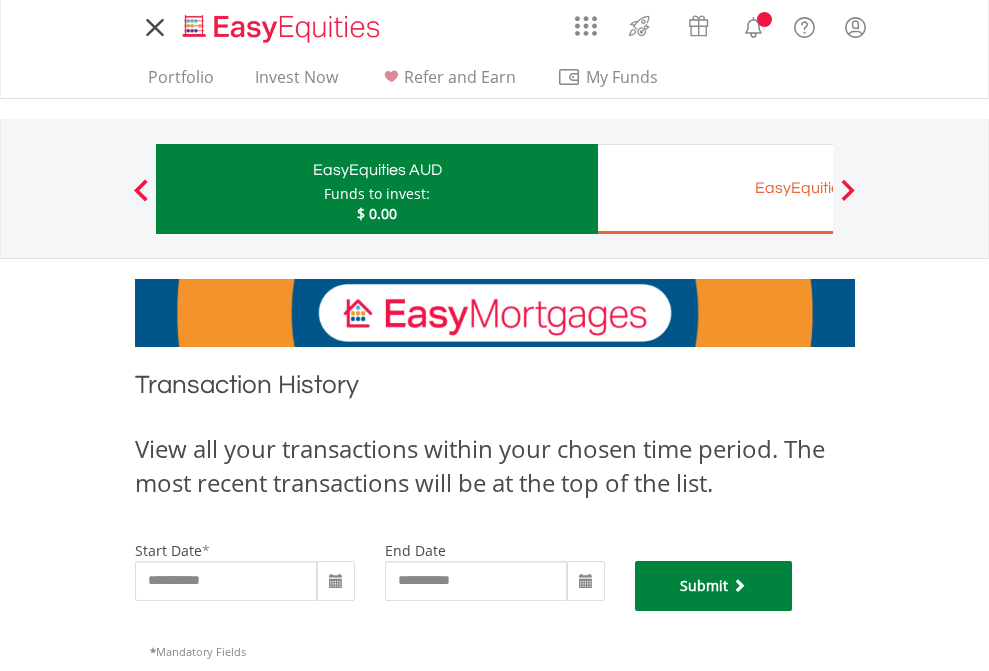 click on "Submit" at bounding box center [714, 586] 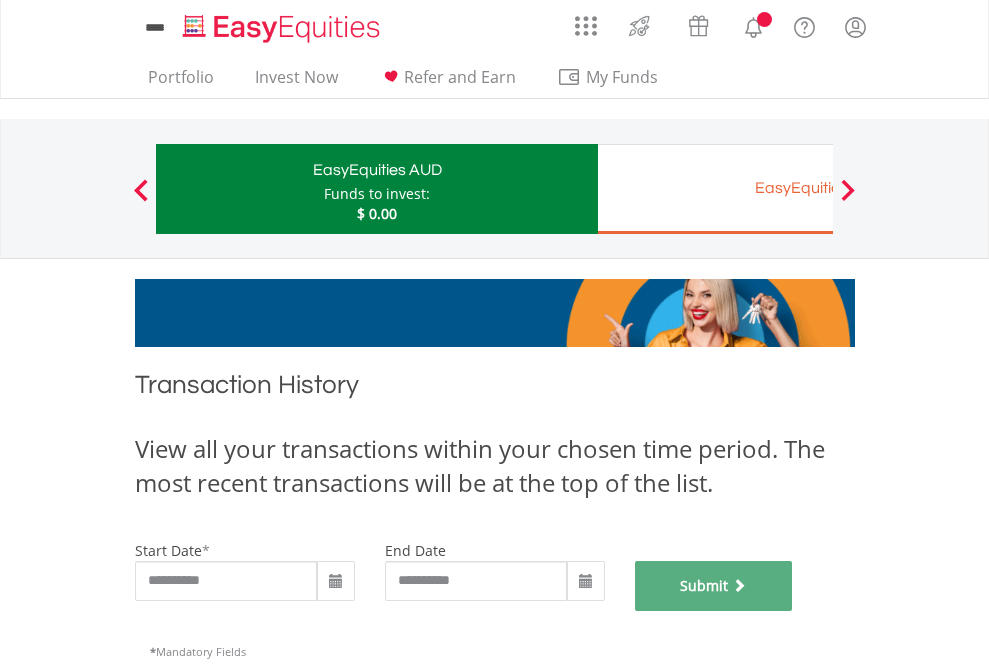 scroll, scrollTop: 811, scrollLeft: 0, axis: vertical 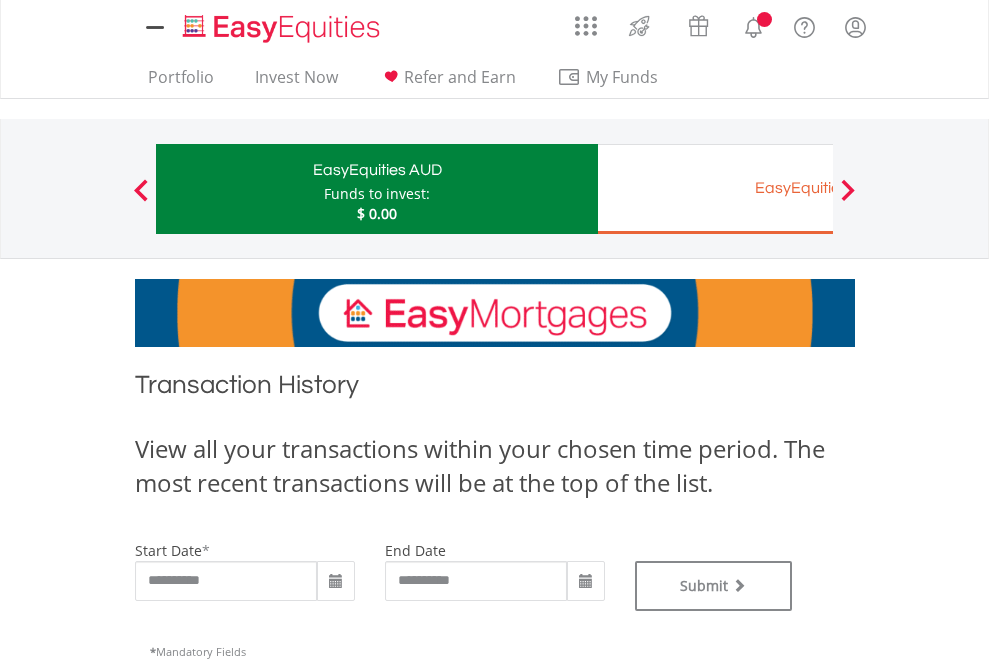 click on "EasyEquities EUR" at bounding box center (818, 188) 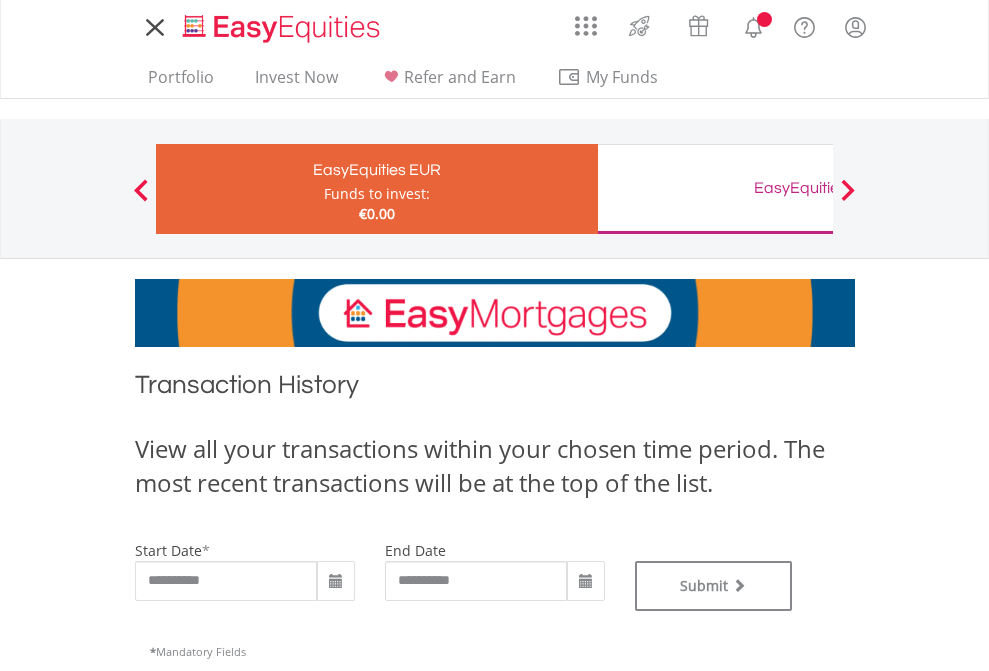 scroll, scrollTop: 0, scrollLeft: 0, axis: both 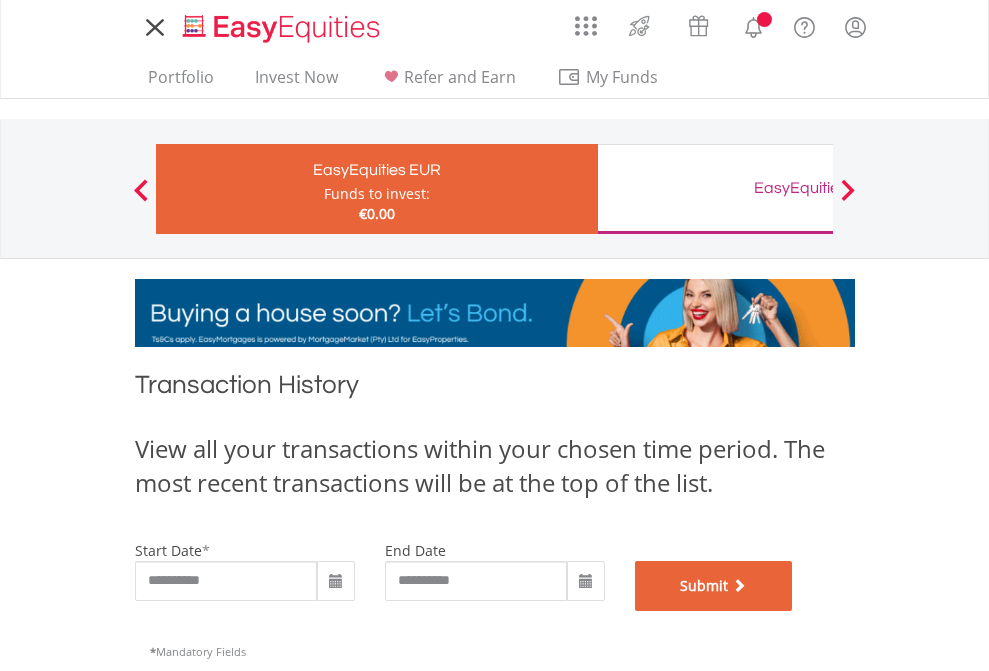 click on "Submit" at bounding box center [714, 586] 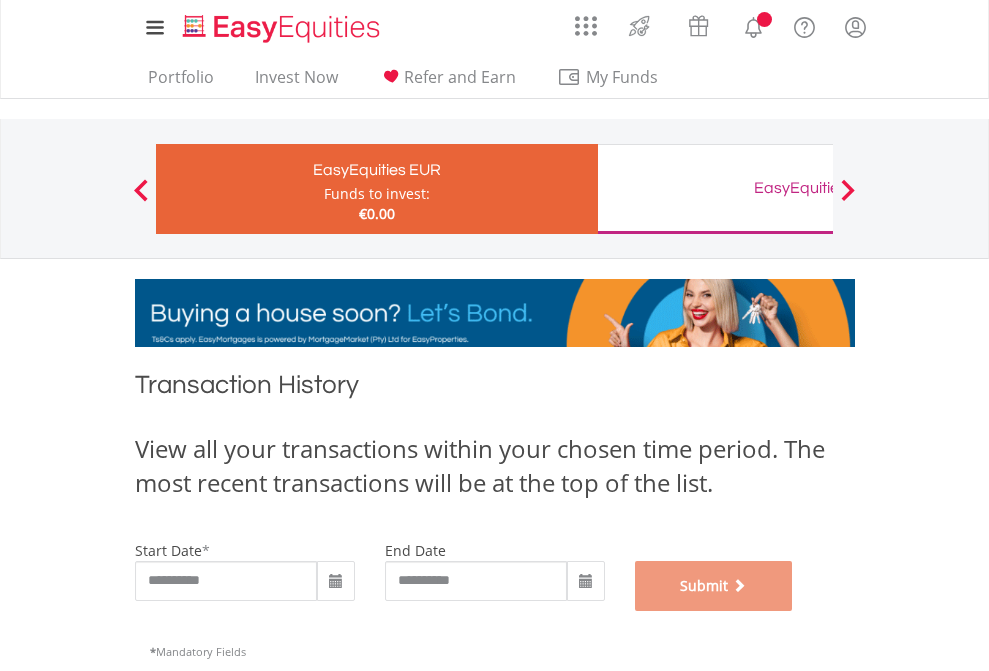 scroll, scrollTop: 811, scrollLeft: 0, axis: vertical 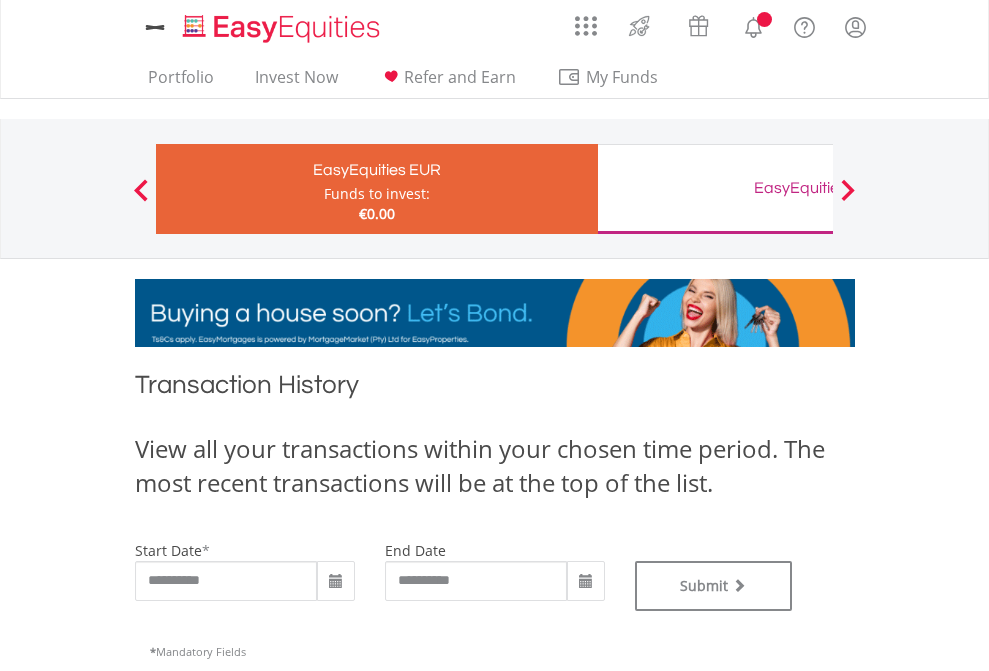 click on "EasyEquities GBP" at bounding box center [818, 188] 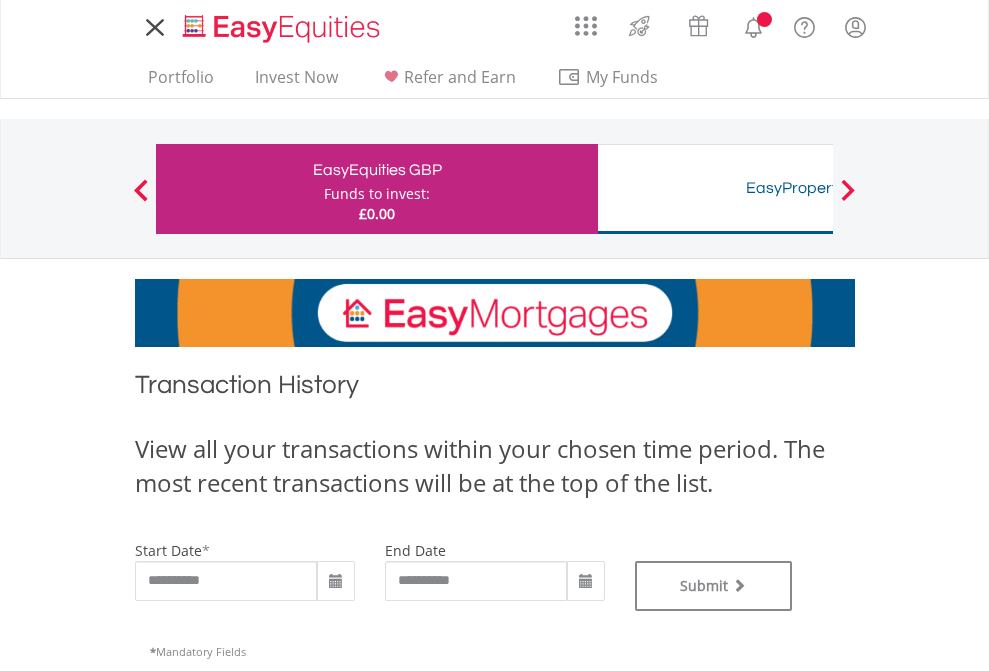 scroll, scrollTop: 0, scrollLeft: 0, axis: both 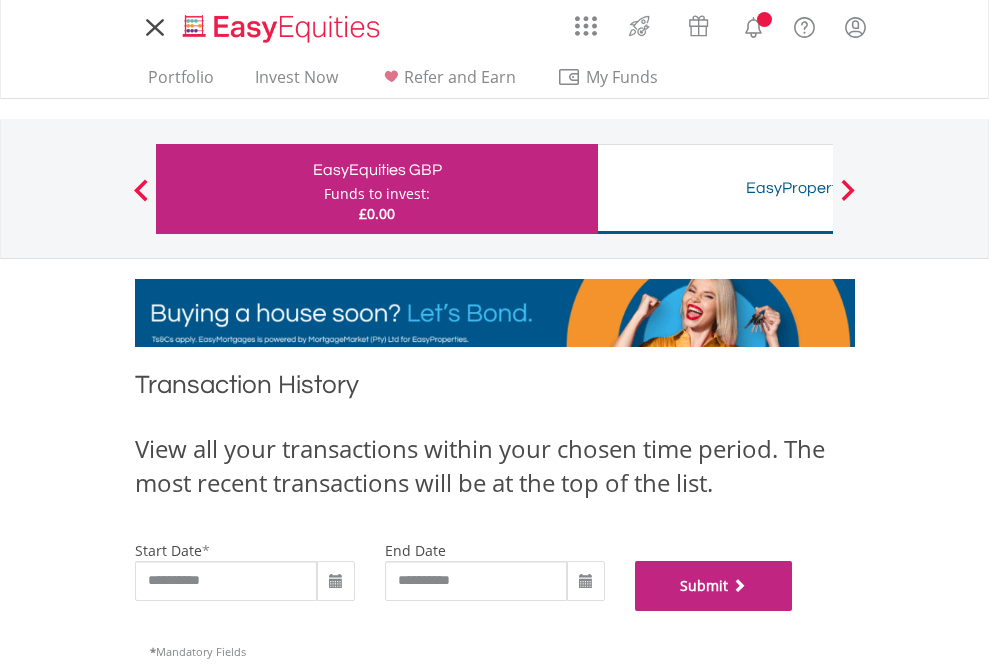 click on "Submit" at bounding box center [714, 586] 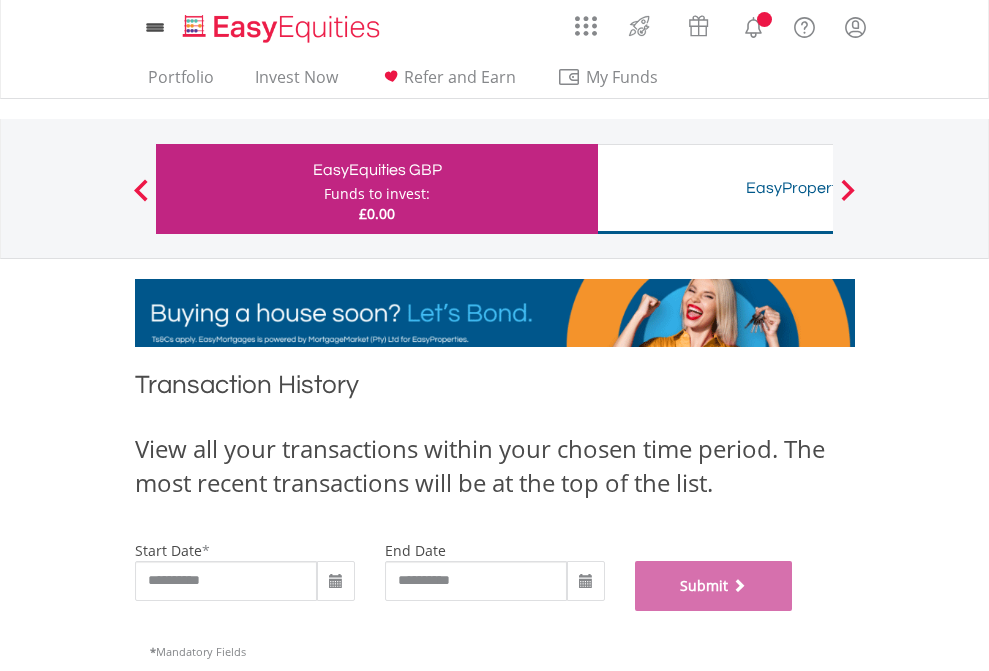 scroll, scrollTop: 811, scrollLeft: 0, axis: vertical 